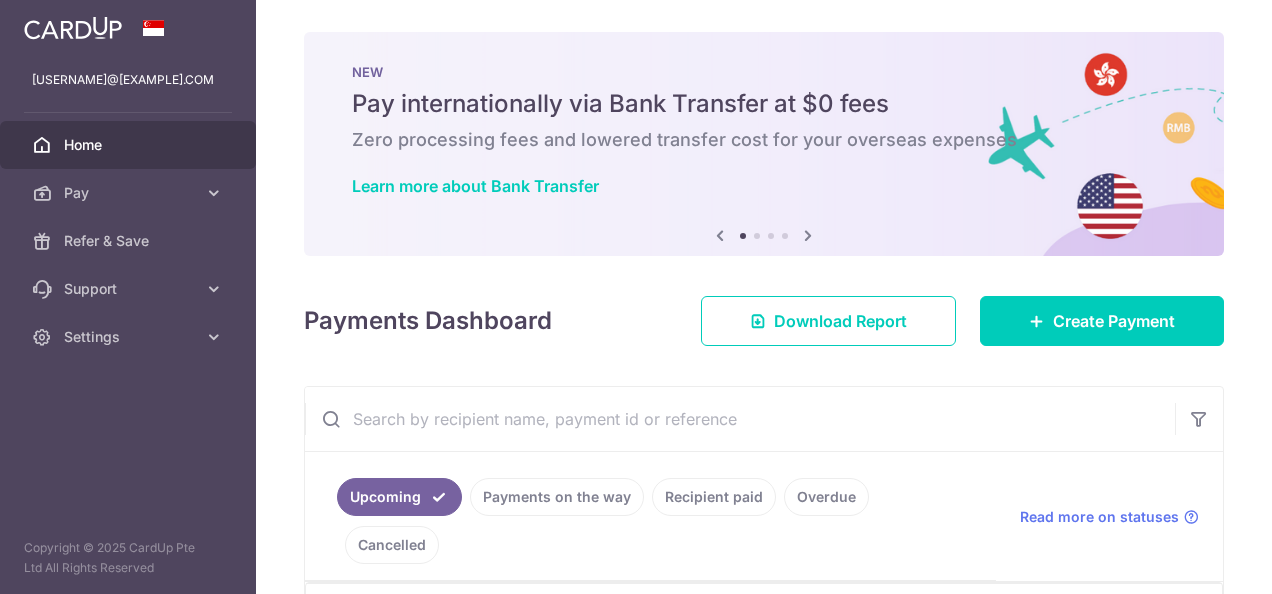 scroll, scrollTop: 0, scrollLeft: 0, axis: both 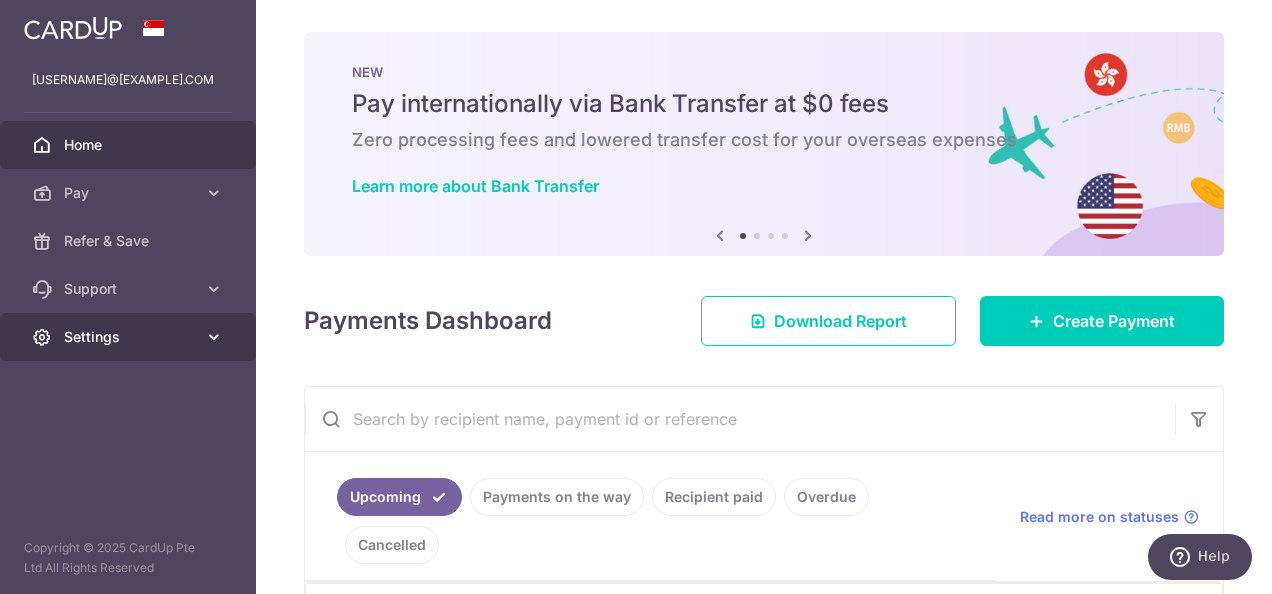 click on "Settings" at bounding box center [130, 337] 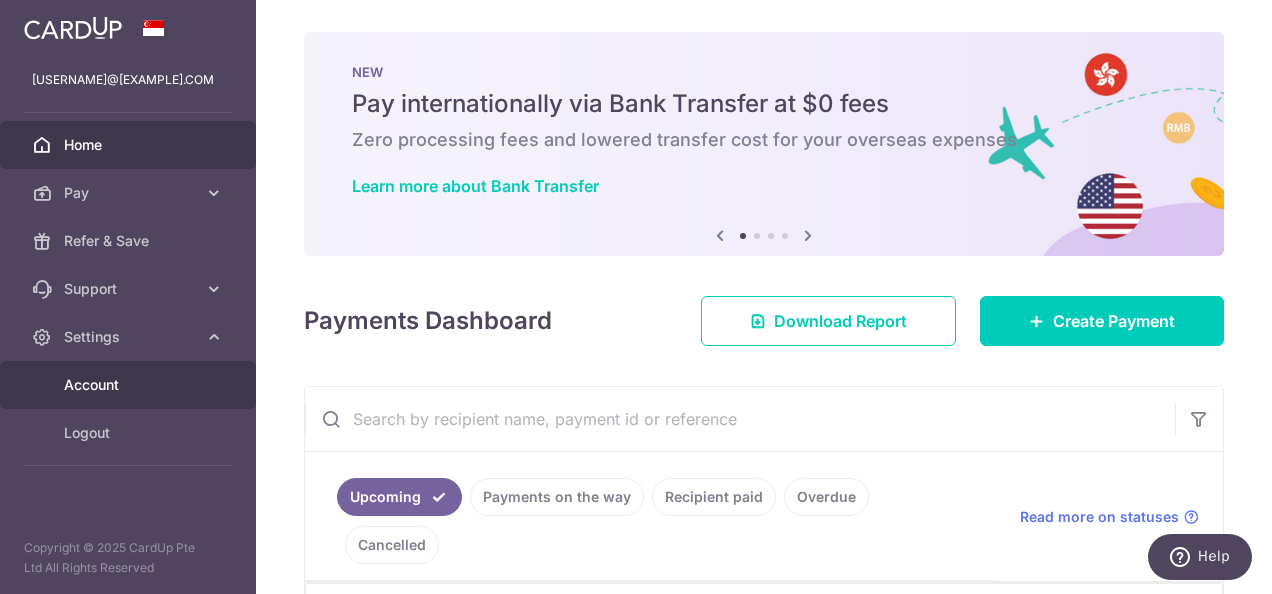 click on "Account" at bounding box center (130, 385) 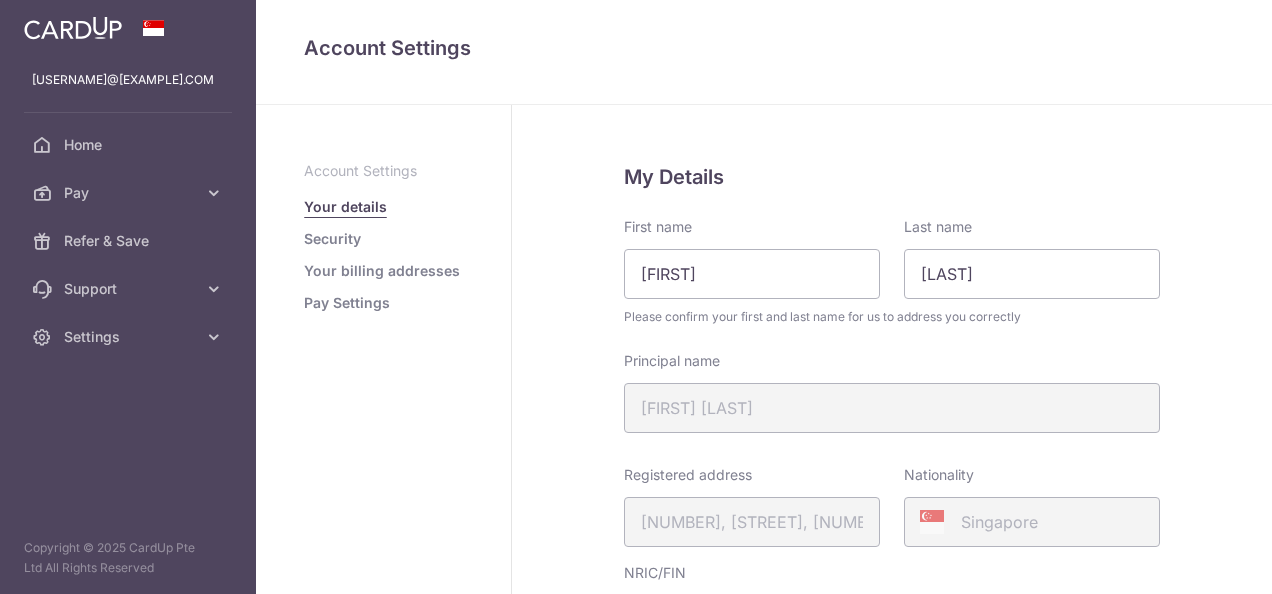 scroll, scrollTop: 0, scrollLeft: 0, axis: both 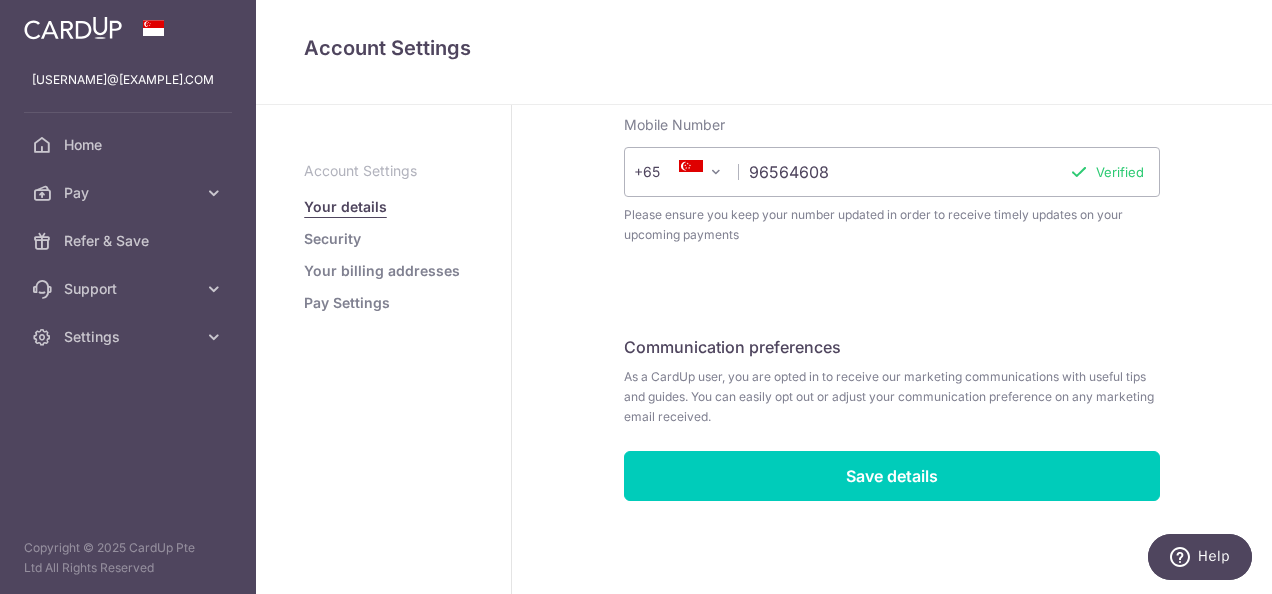 click on "Account Settings Your details Security Your billing addresses Pay Settings" at bounding box center [383, 237] 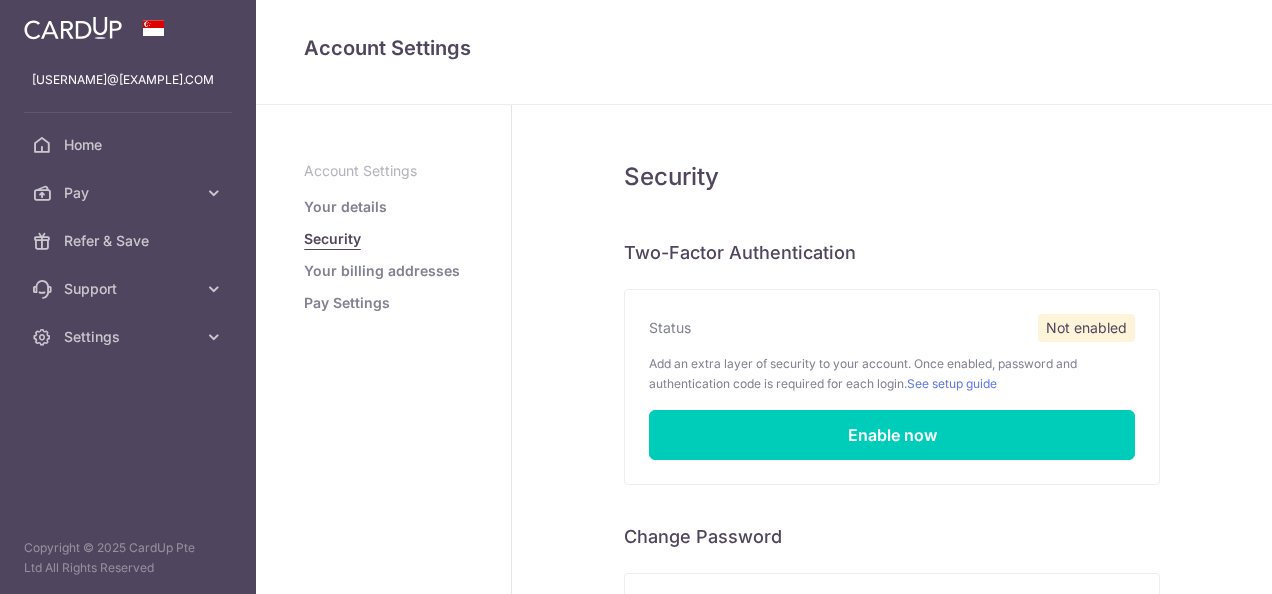 scroll, scrollTop: 0, scrollLeft: 0, axis: both 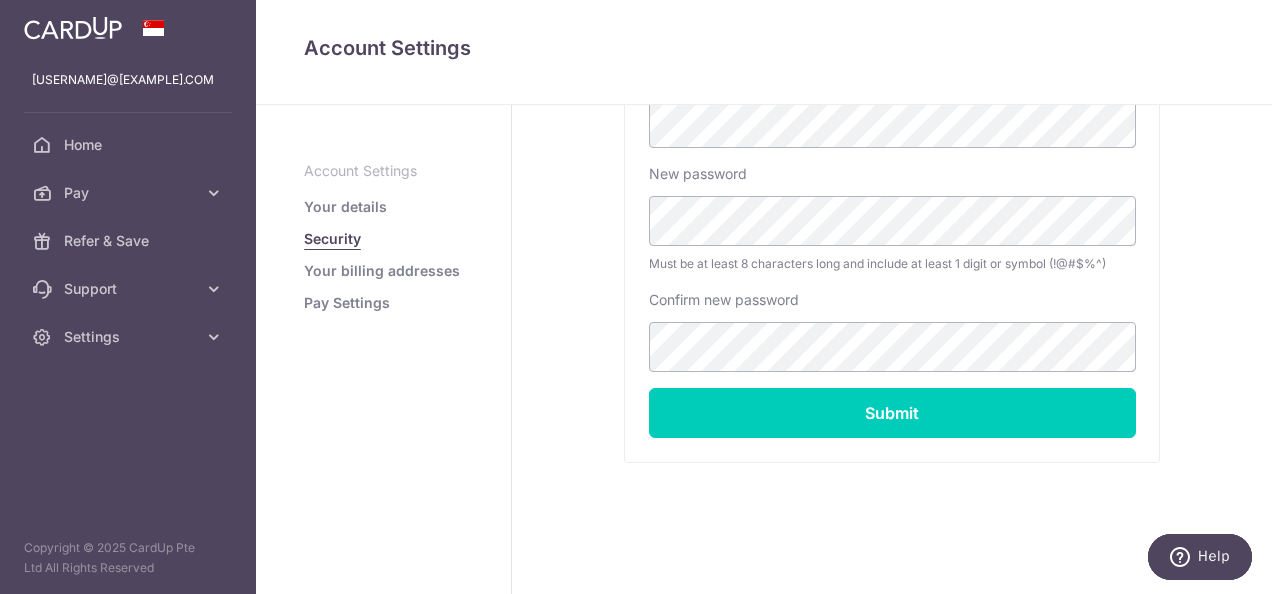 click on "Your billing addresses" at bounding box center (382, 271) 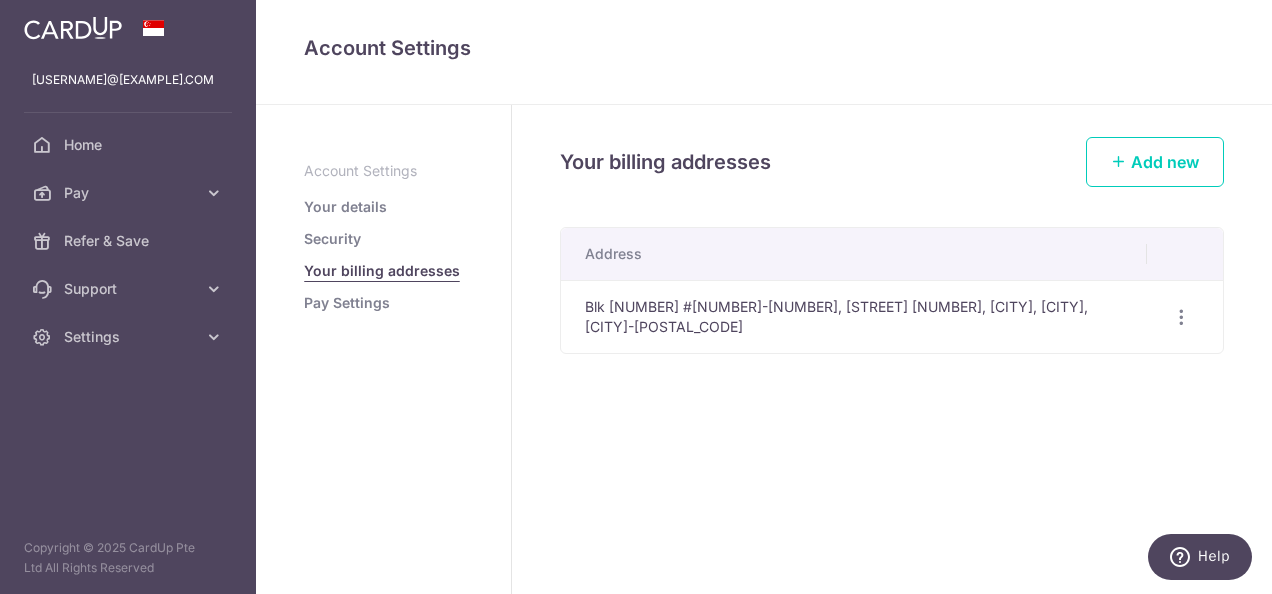 scroll, scrollTop: 0, scrollLeft: 0, axis: both 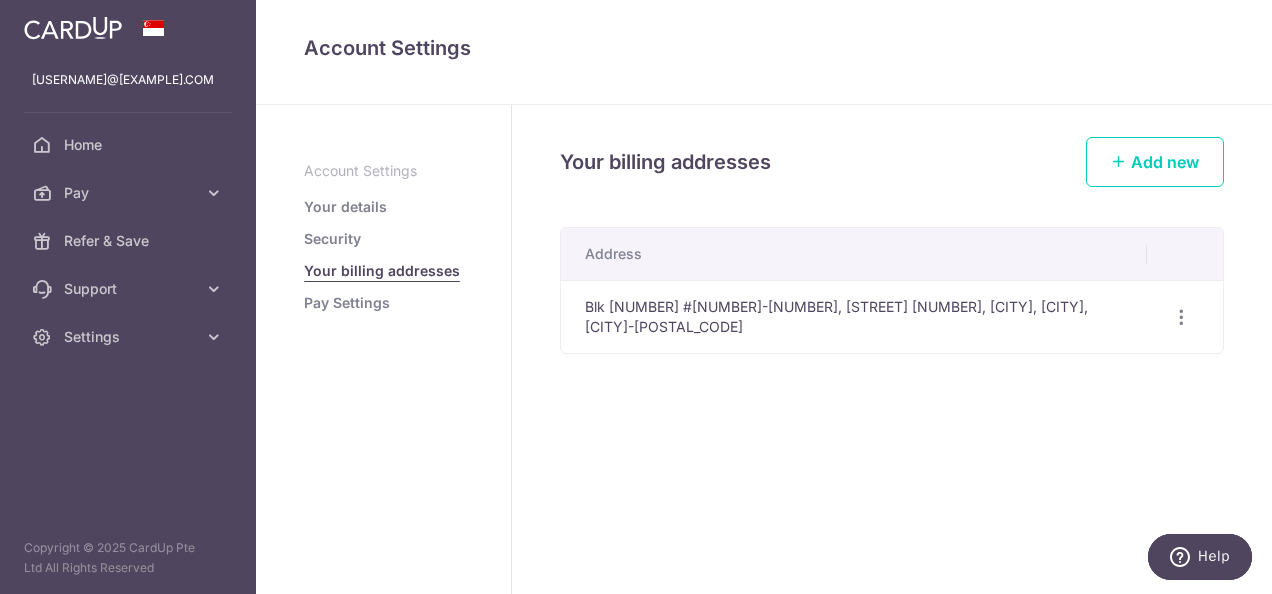 click on "Pay Settings" at bounding box center (347, 303) 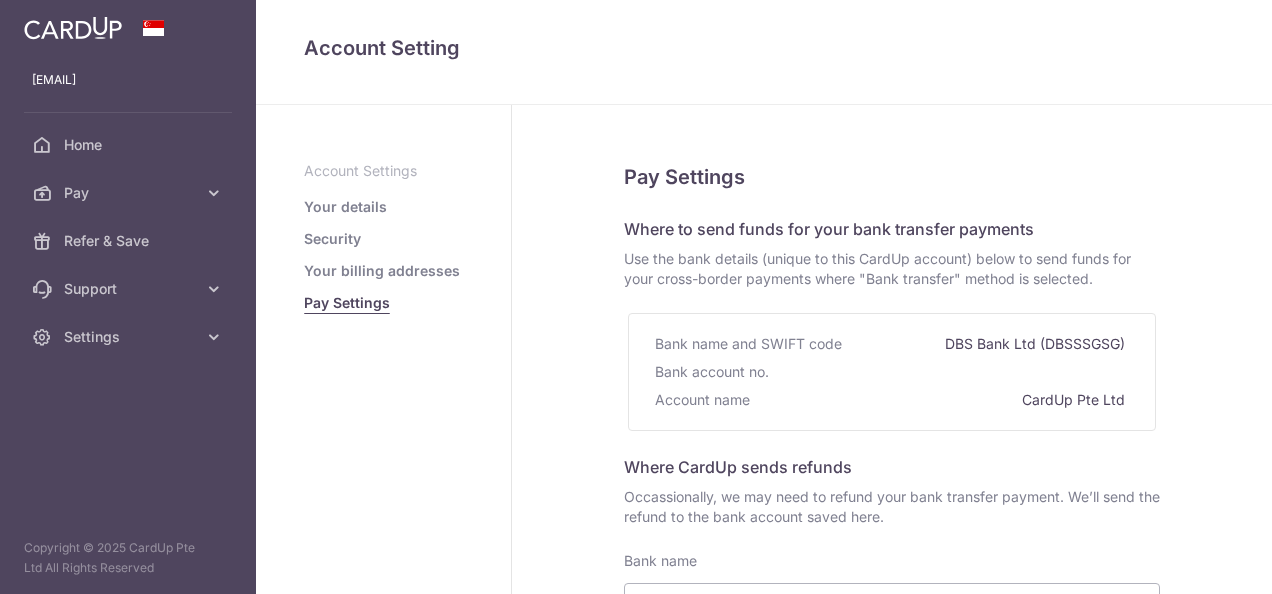 select 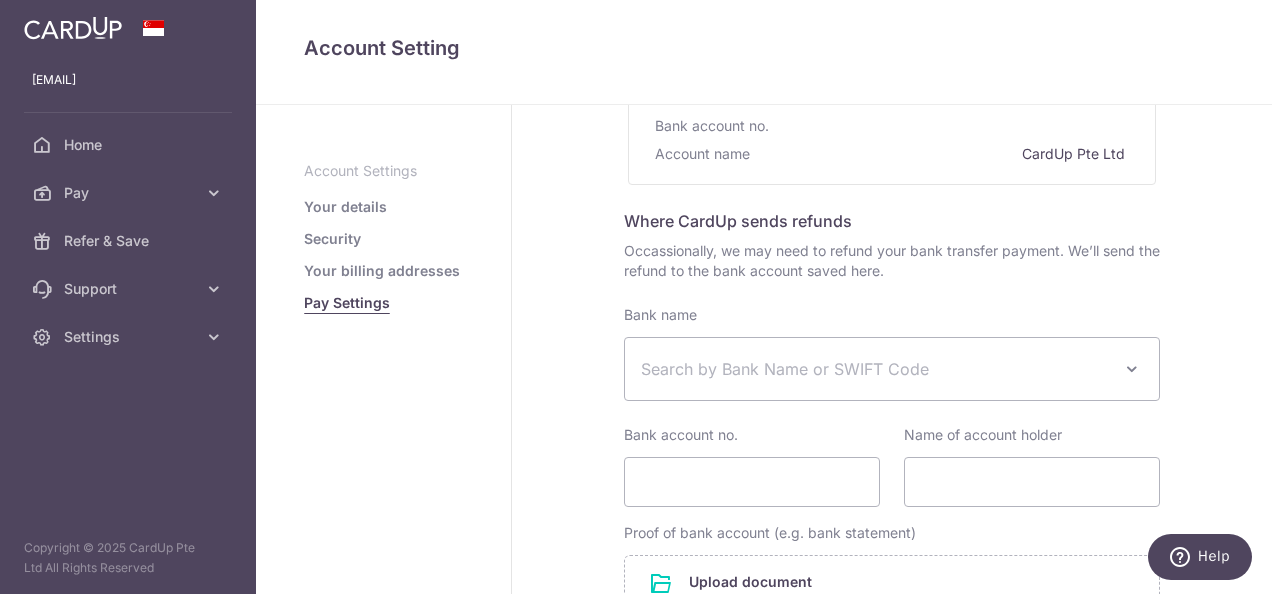 scroll, scrollTop: 0, scrollLeft: 0, axis: both 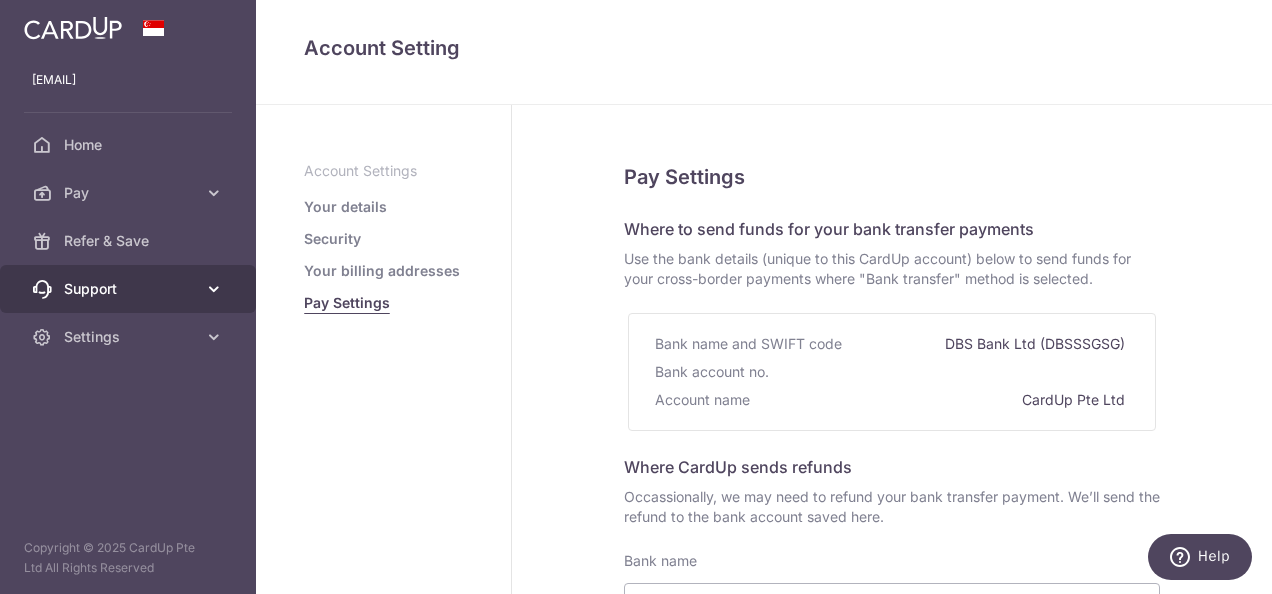 click on "Support" at bounding box center (130, 289) 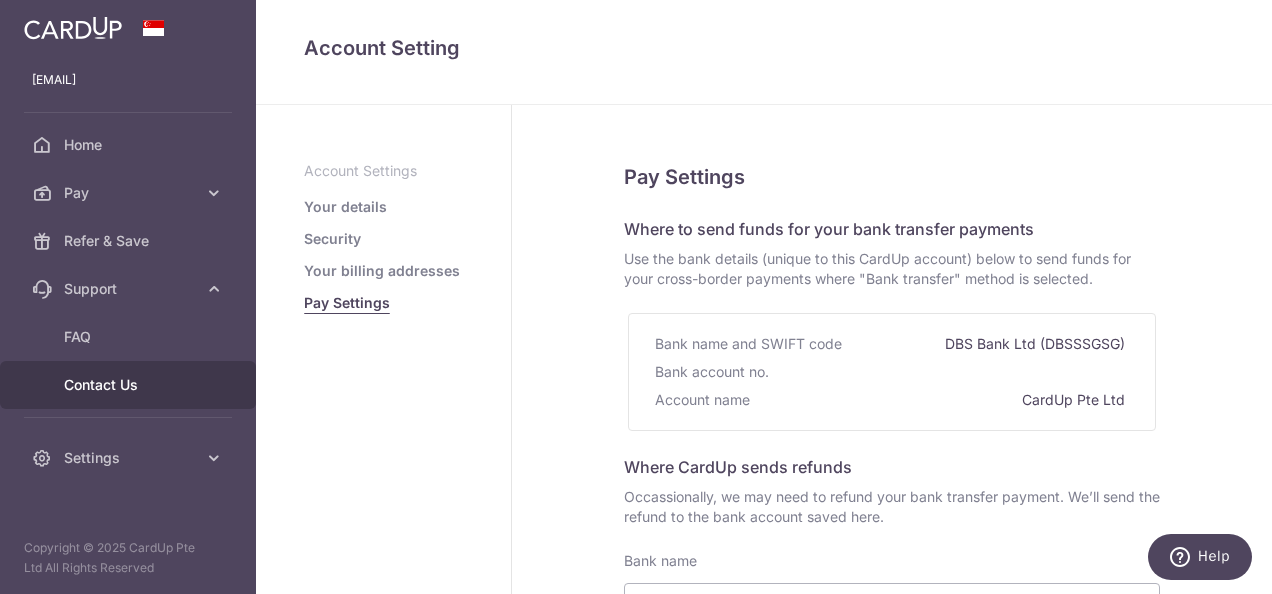 click on "Contact Us" at bounding box center [130, 385] 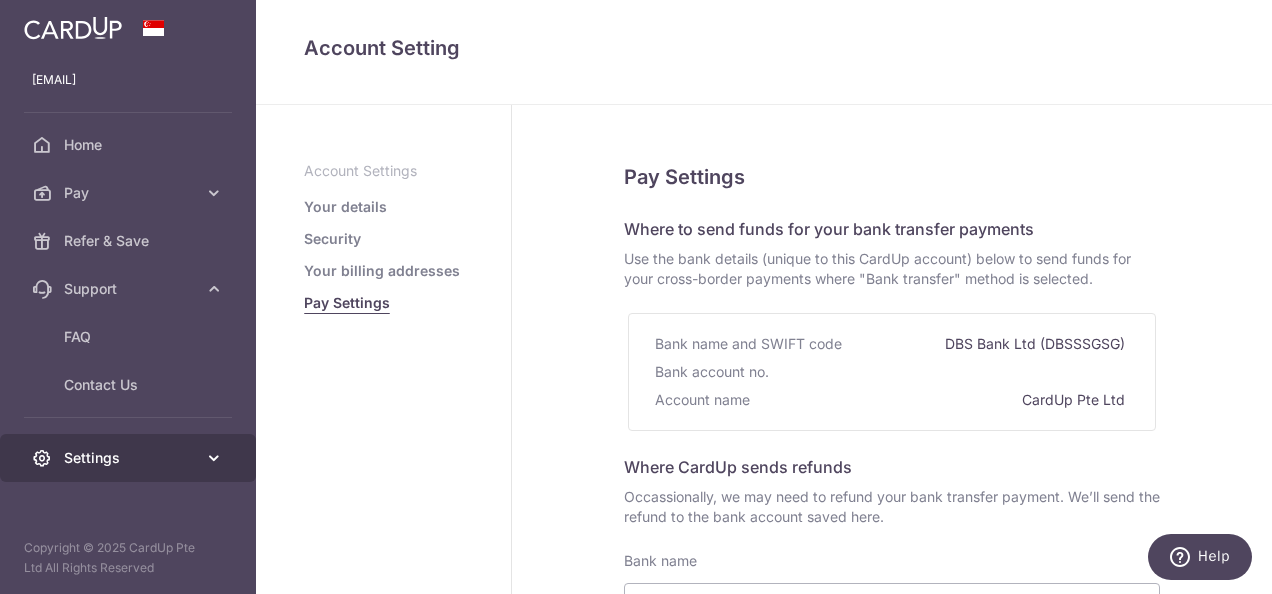 click on "Settings" at bounding box center (130, 458) 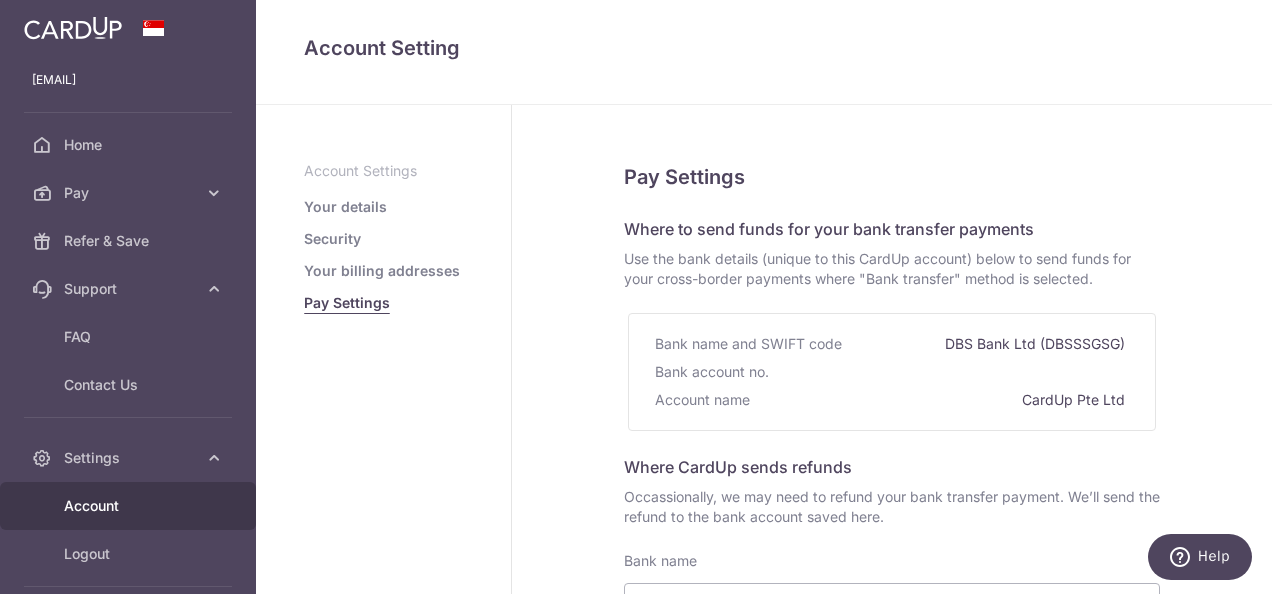 click on "Account" at bounding box center [130, 506] 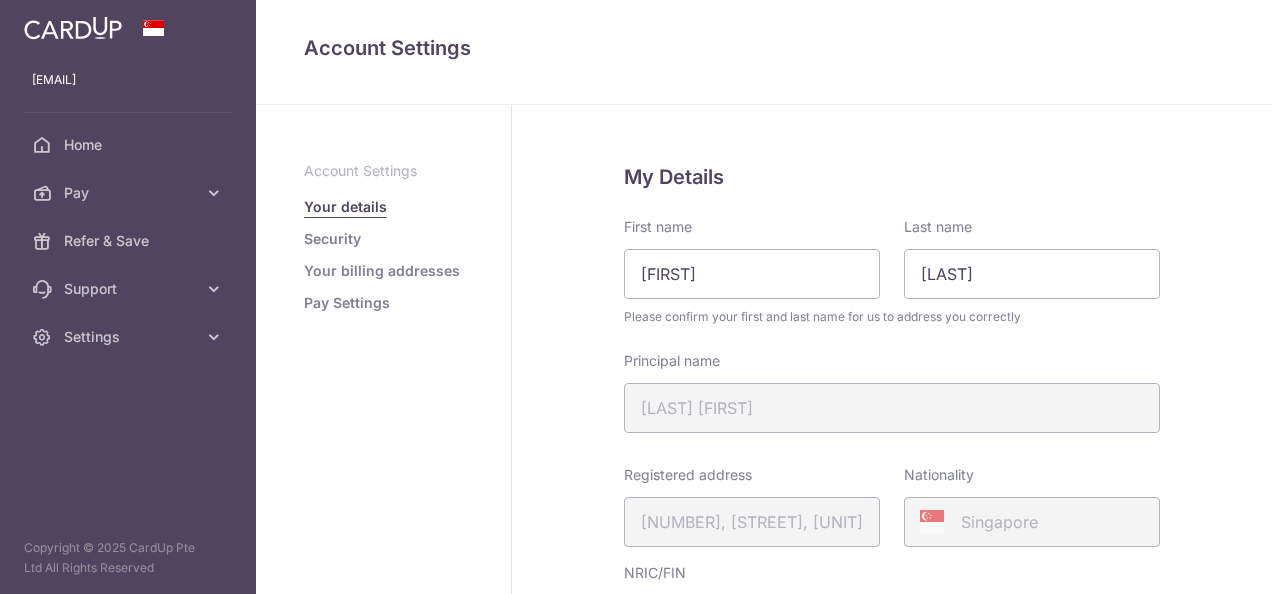 scroll, scrollTop: 0, scrollLeft: 0, axis: both 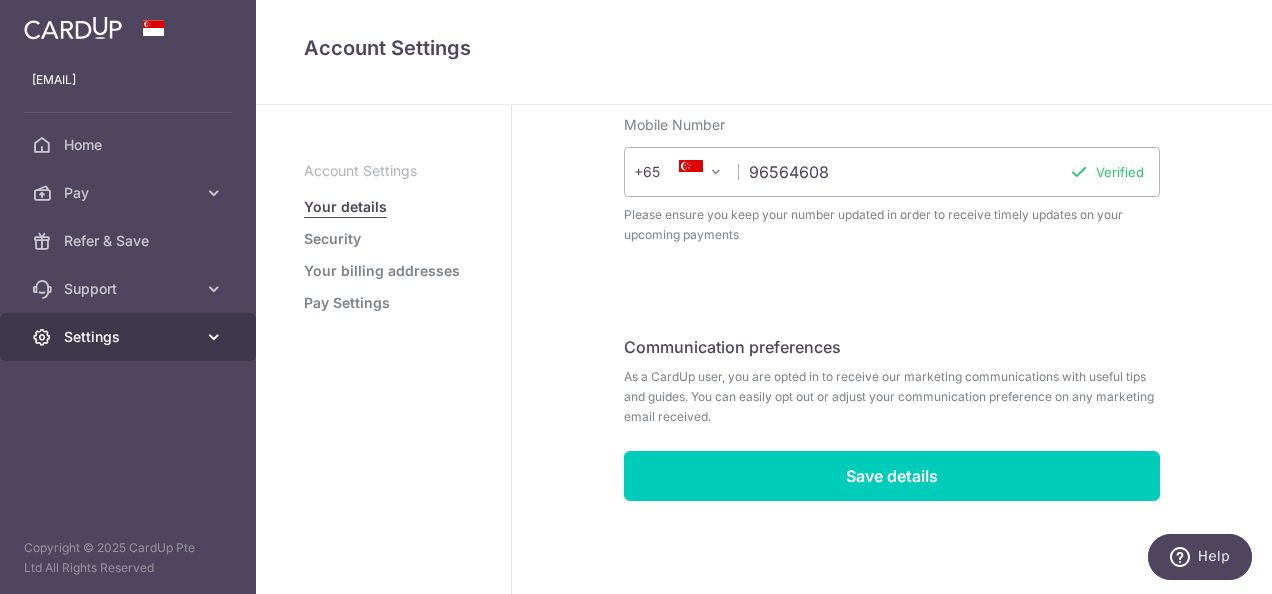 click on "Settings" at bounding box center (130, 337) 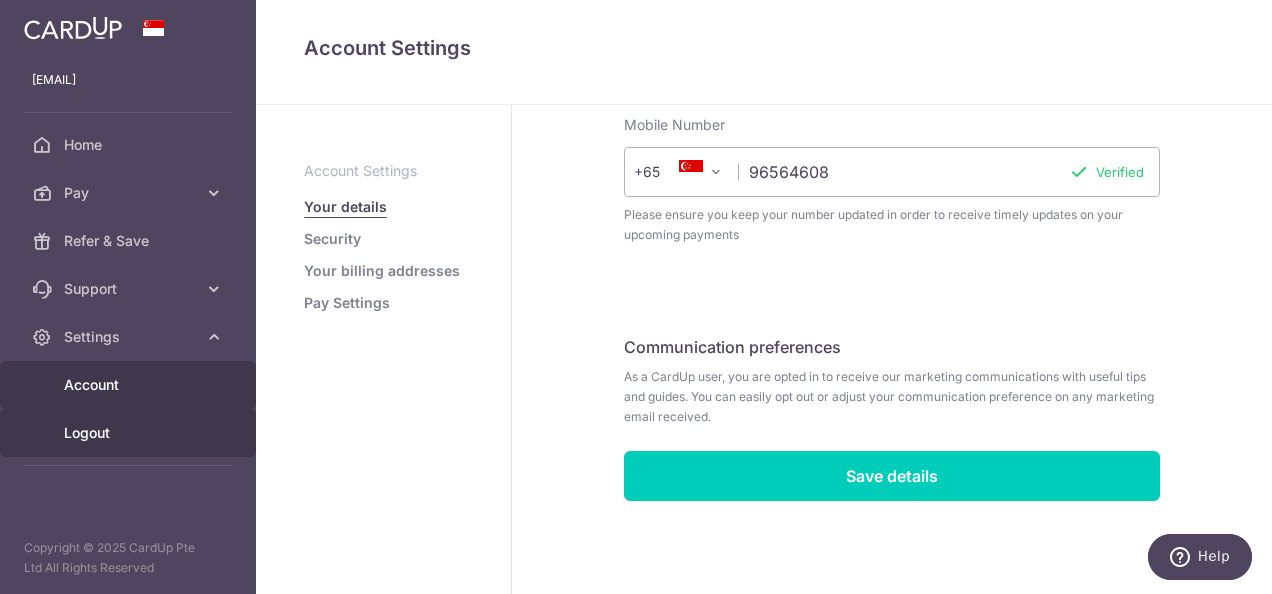 click on "Logout" at bounding box center [130, 433] 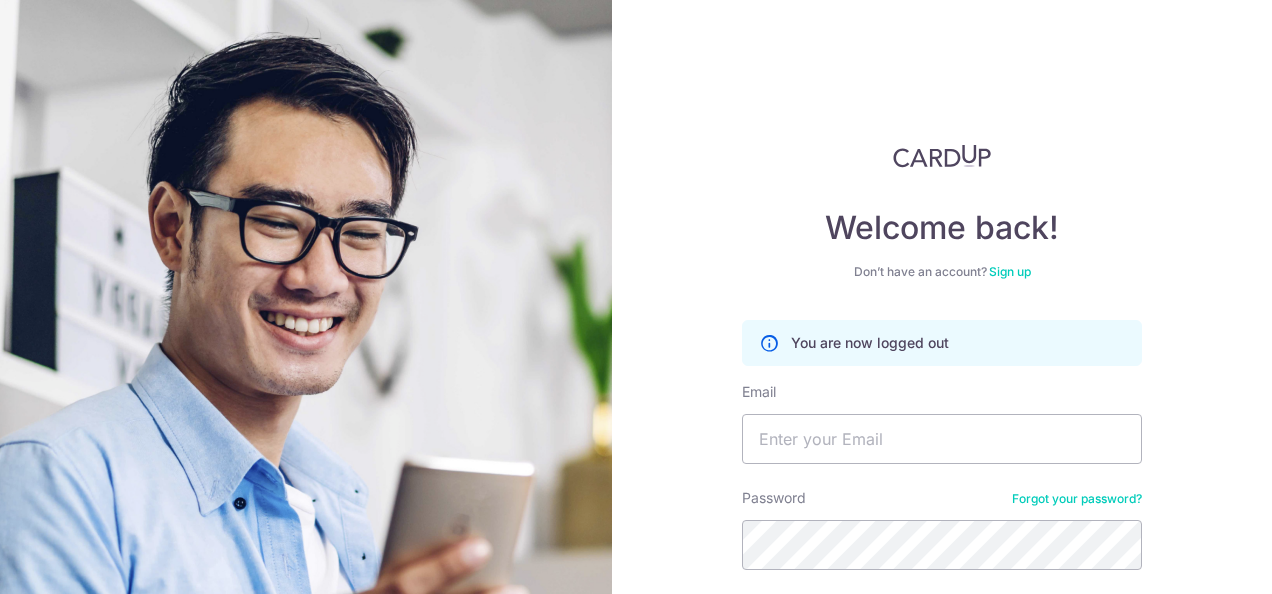 scroll, scrollTop: 0, scrollLeft: 0, axis: both 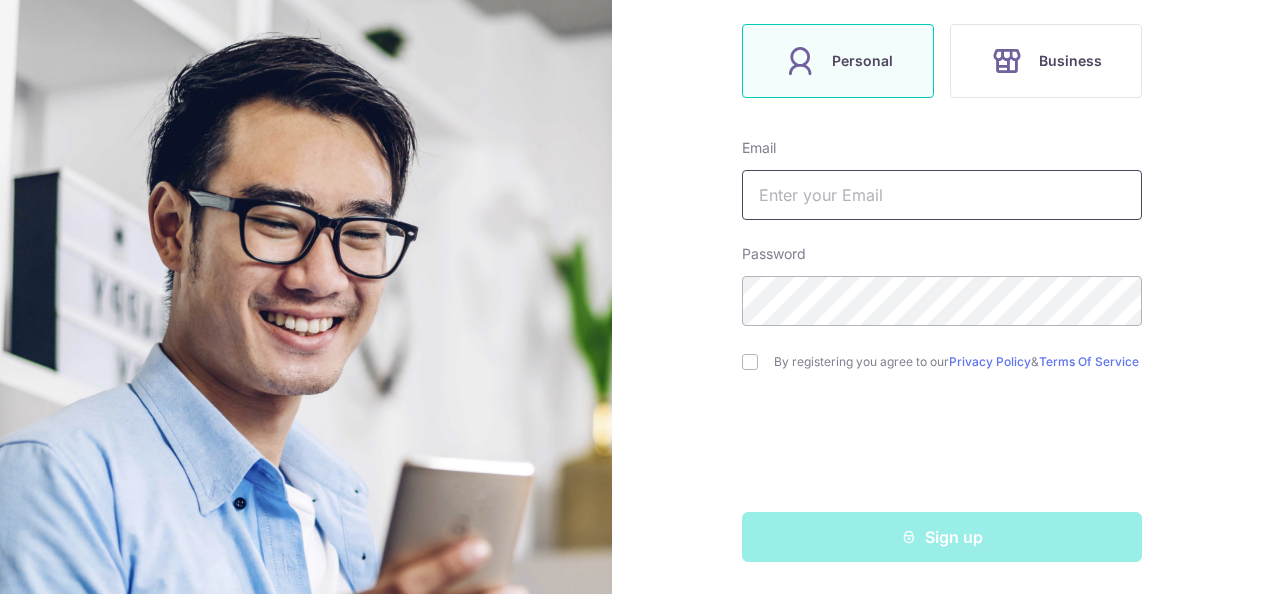 click at bounding box center (942, 195) 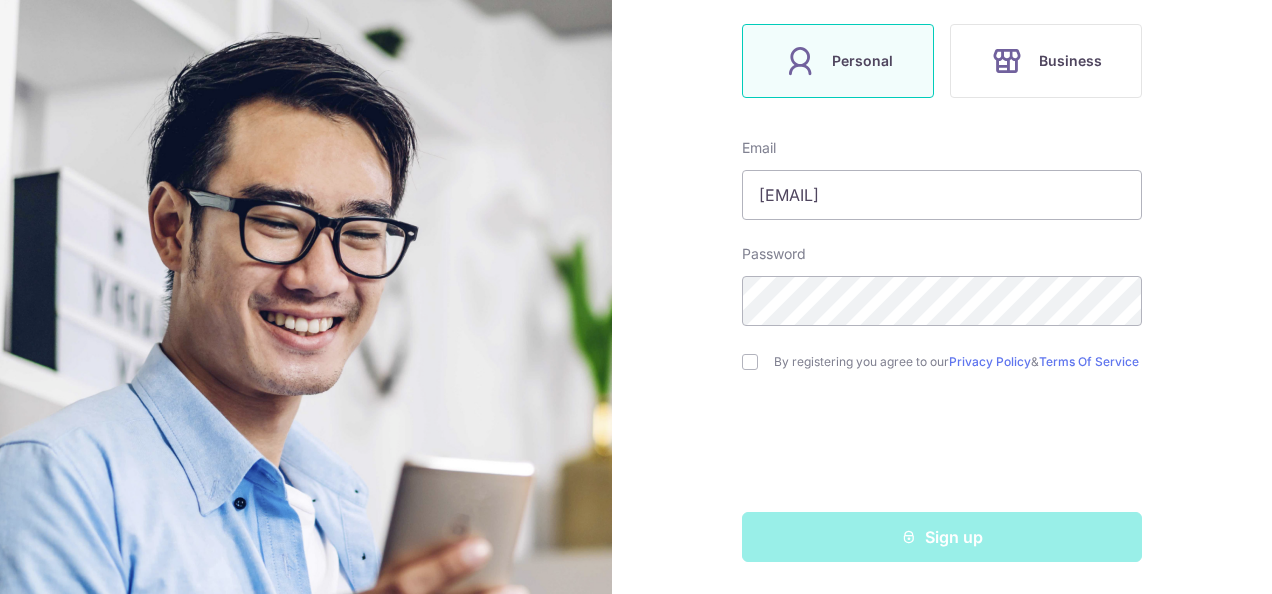 click on "By registering you agree to our
Privacy Policy
&  Terms Of Service" at bounding box center [942, 362] 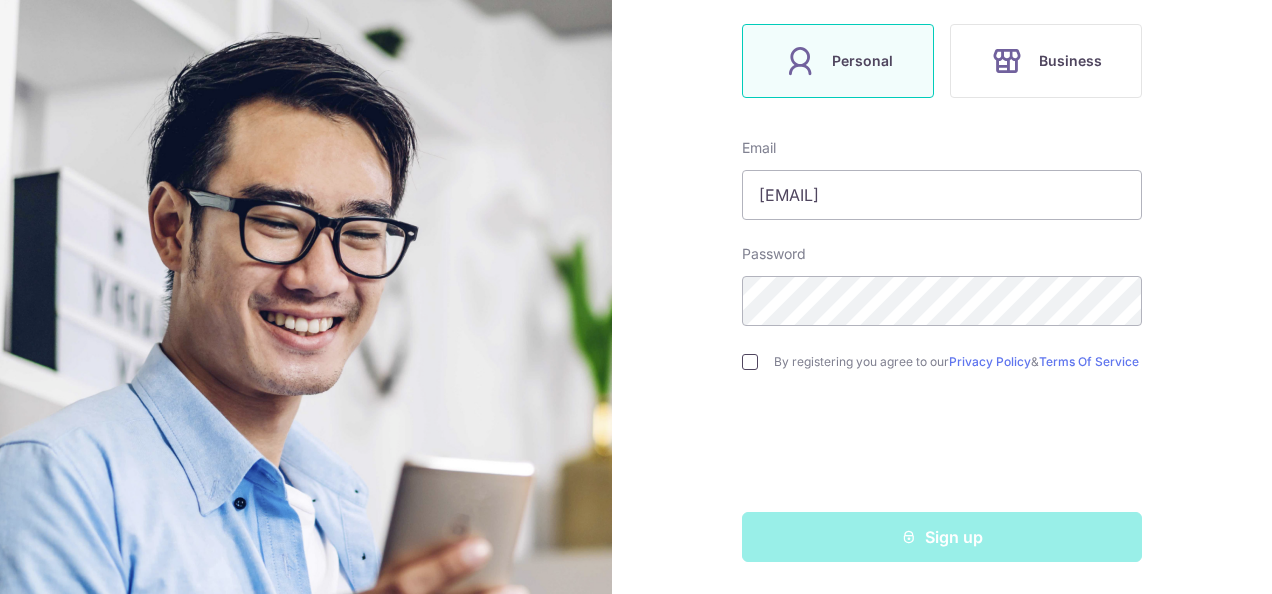 click at bounding box center [750, 362] 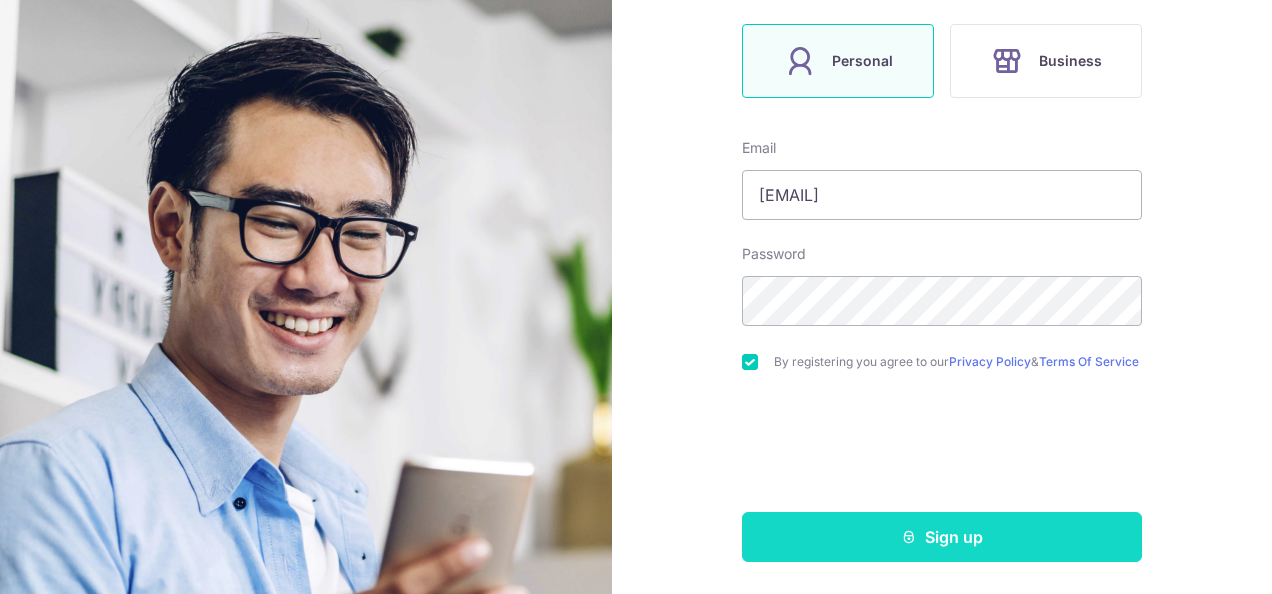 click on "Sign up" at bounding box center (942, 537) 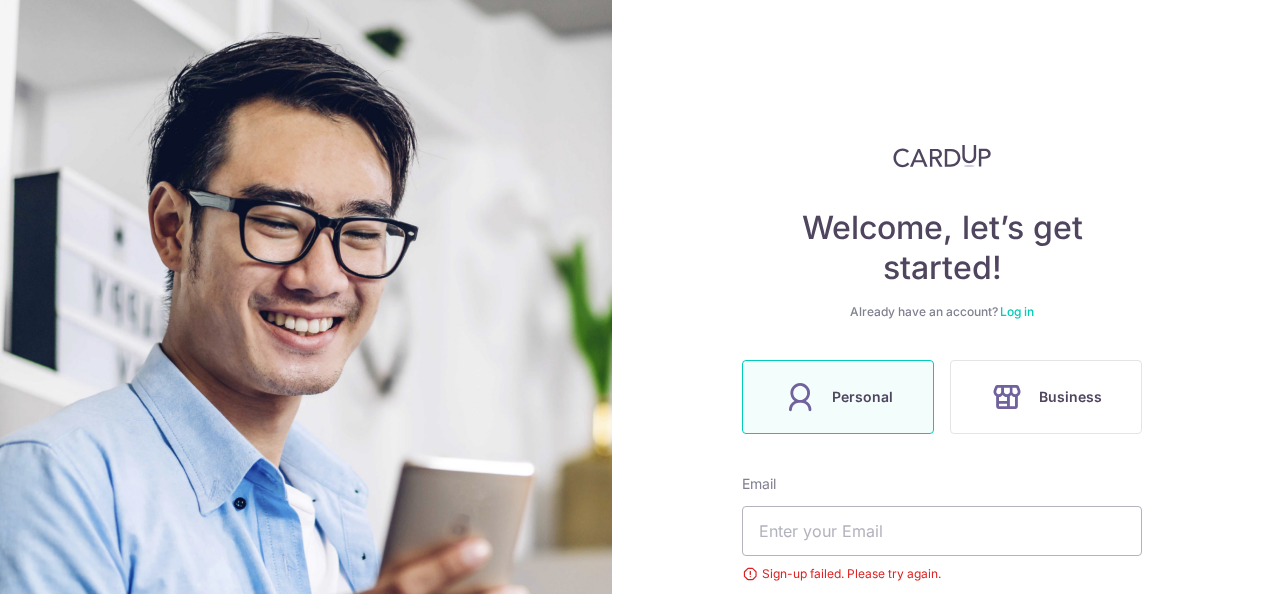 scroll, scrollTop: 0, scrollLeft: 0, axis: both 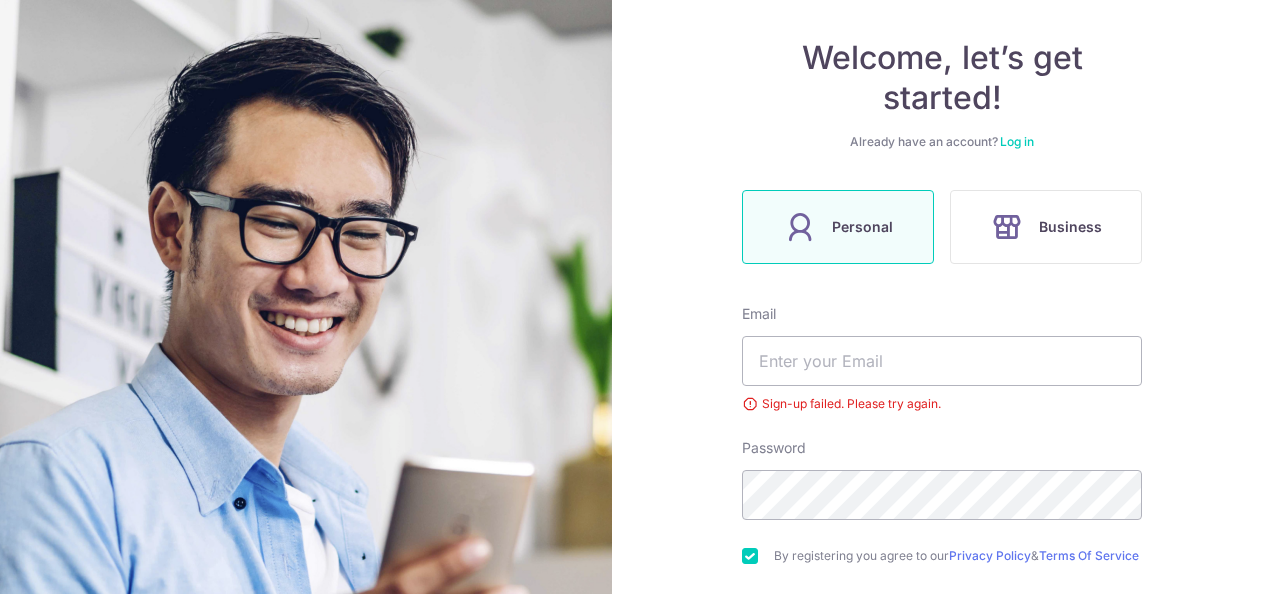 click on "Log in" at bounding box center (1017, 141) 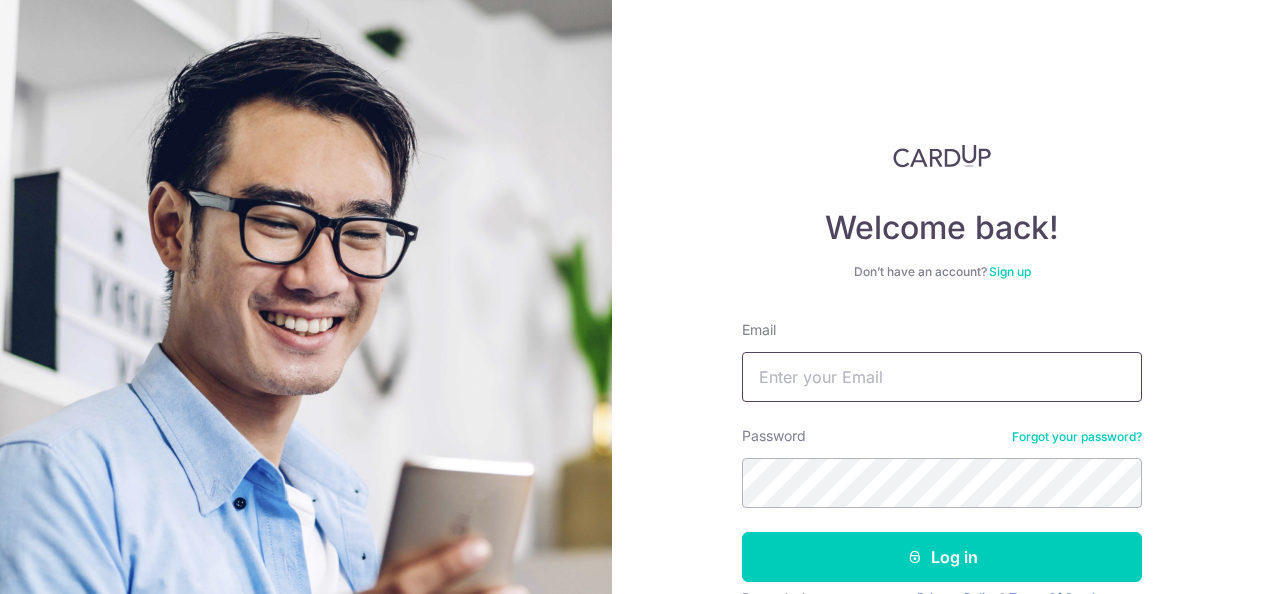 click on "Email" at bounding box center (942, 377) 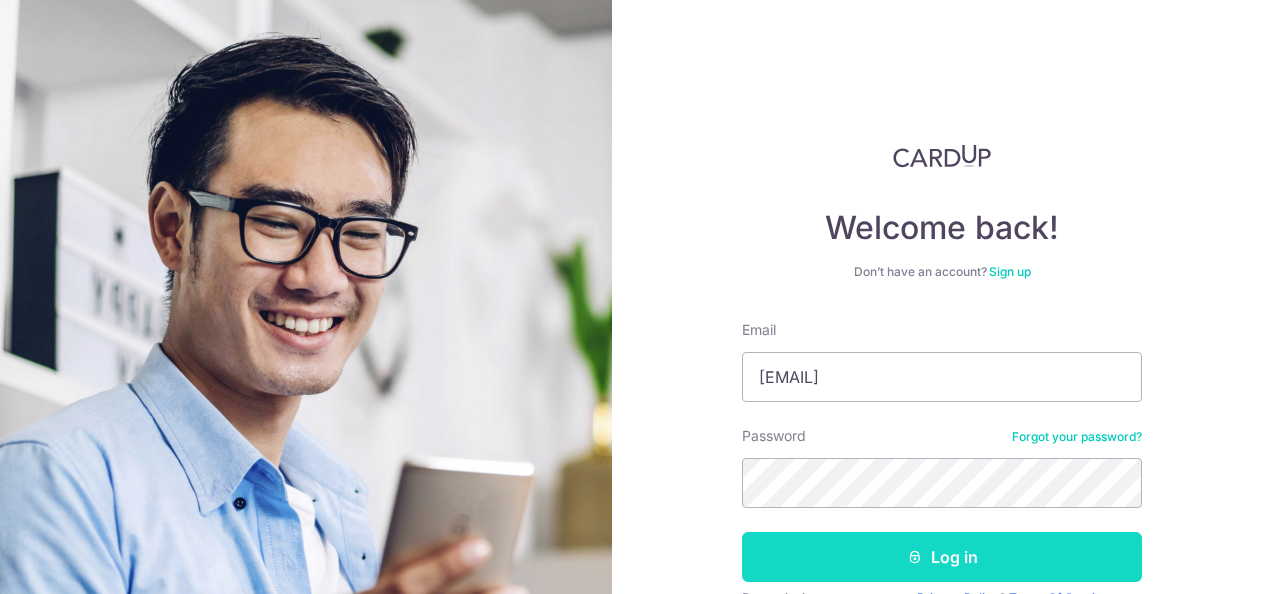 click on "Log in" at bounding box center (942, 557) 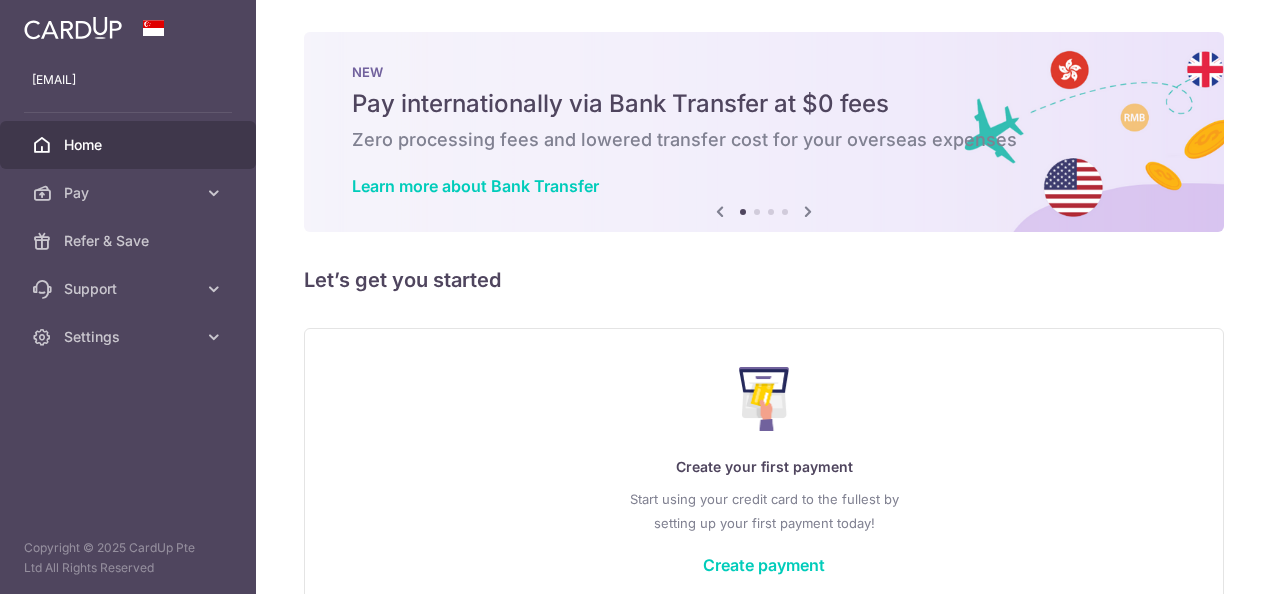 scroll, scrollTop: 0, scrollLeft: 0, axis: both 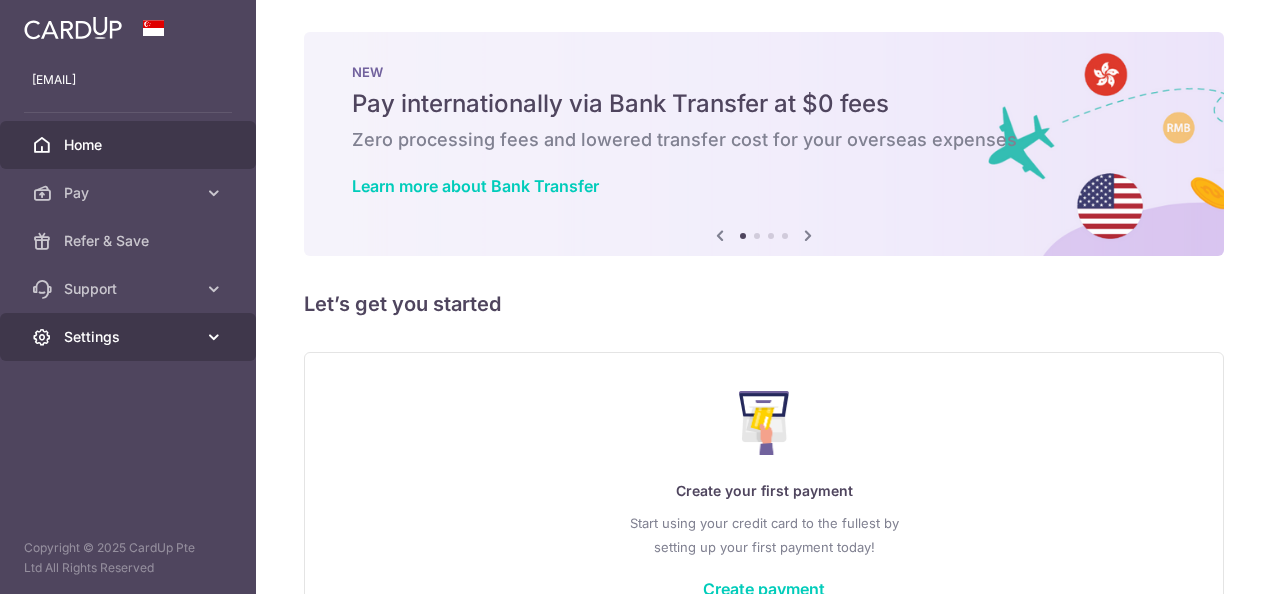 click on "Settings" at bounding box center [130, 337] 